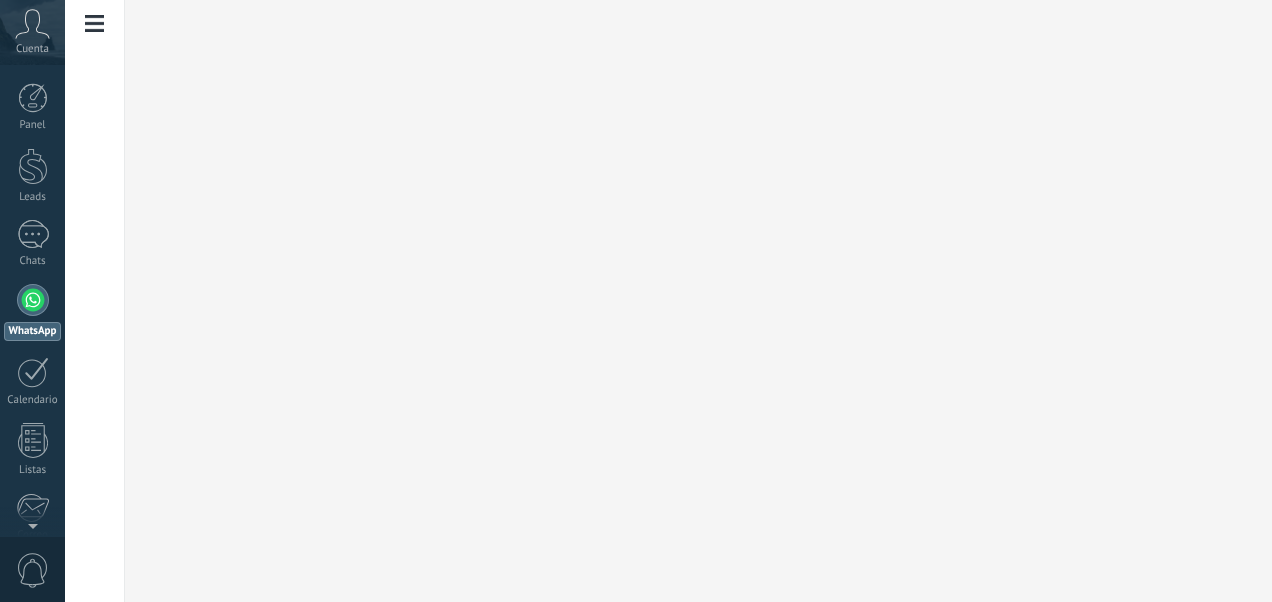 scroll, scrollTop: 0, scrollLeft: 0, axis: both 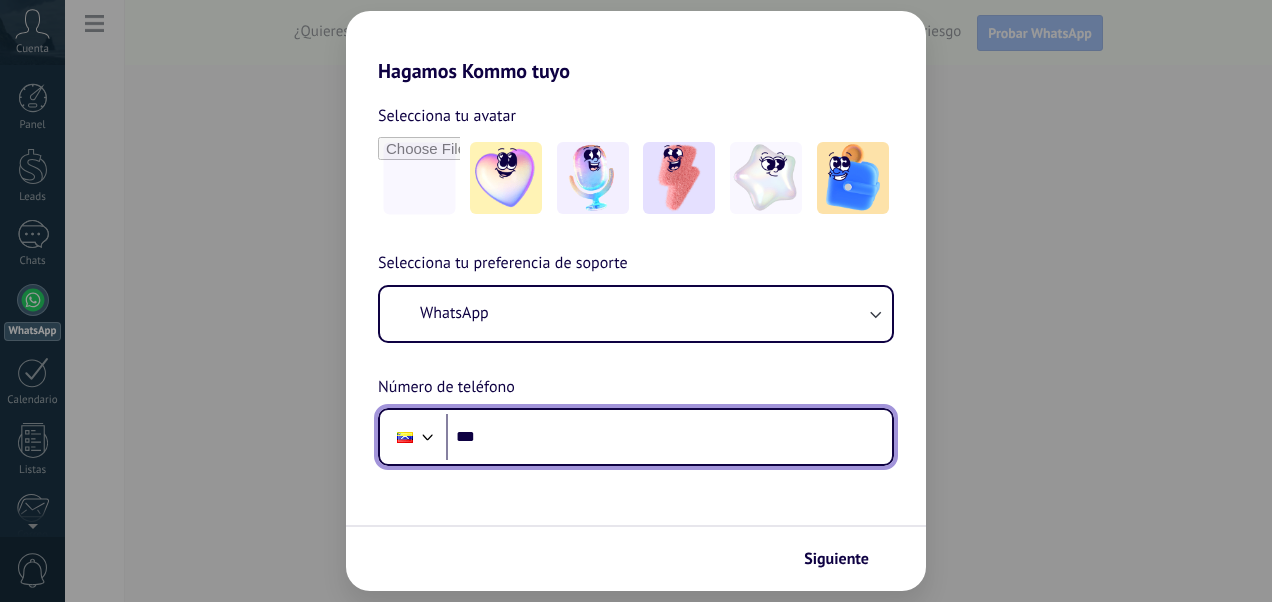 click on "***" at bounding box center [669, 437] 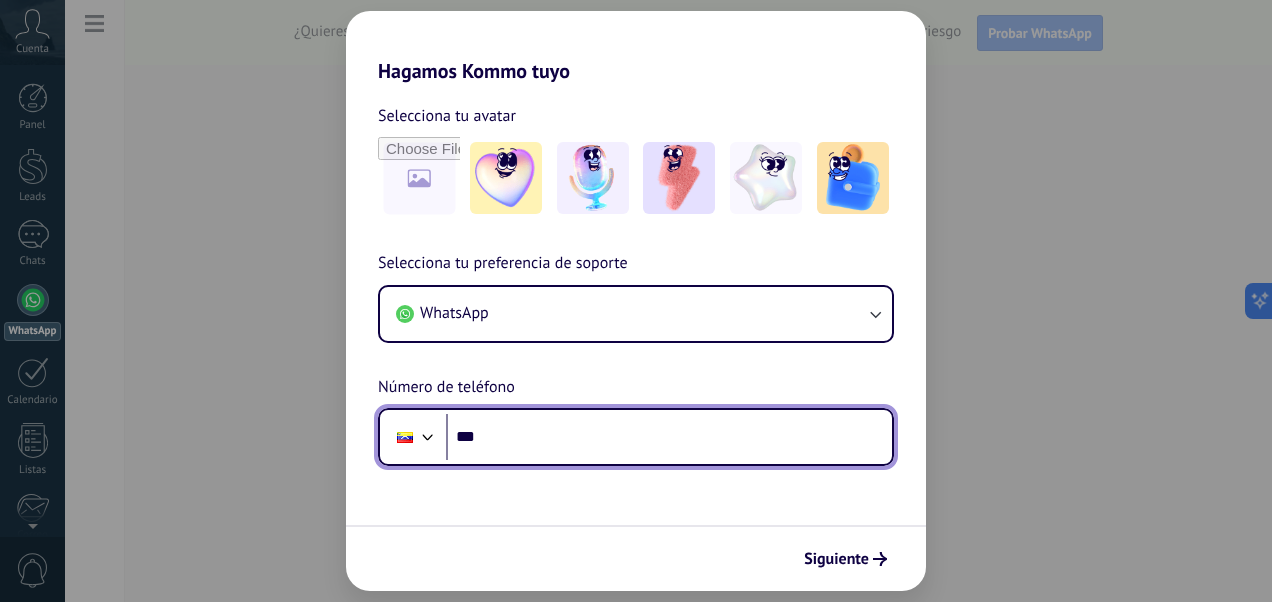 scroll, scrollTop: 0, scrollLeft: 0, axis: both 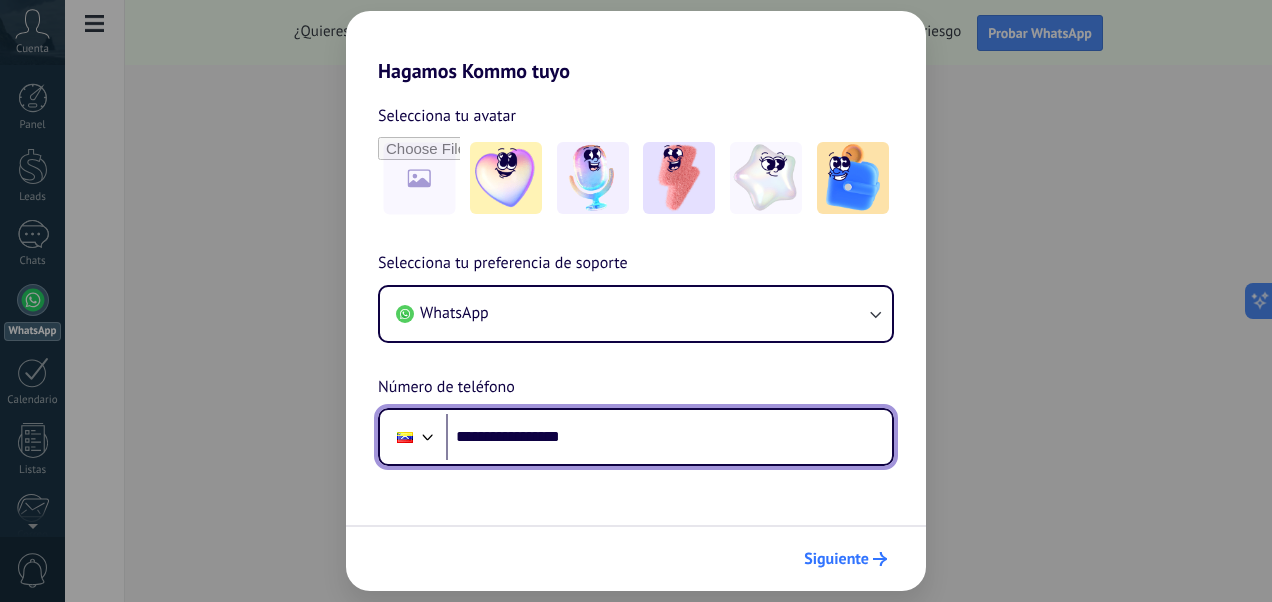type on "**********" 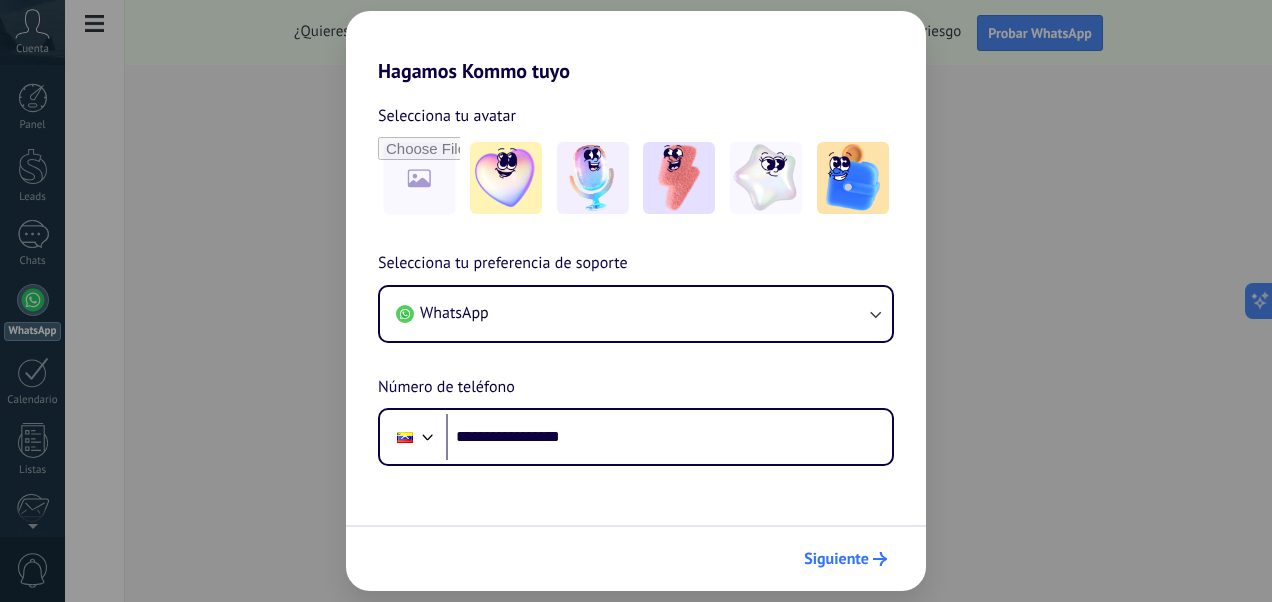 click on "Siguiente" at bounding box center [836, 559] 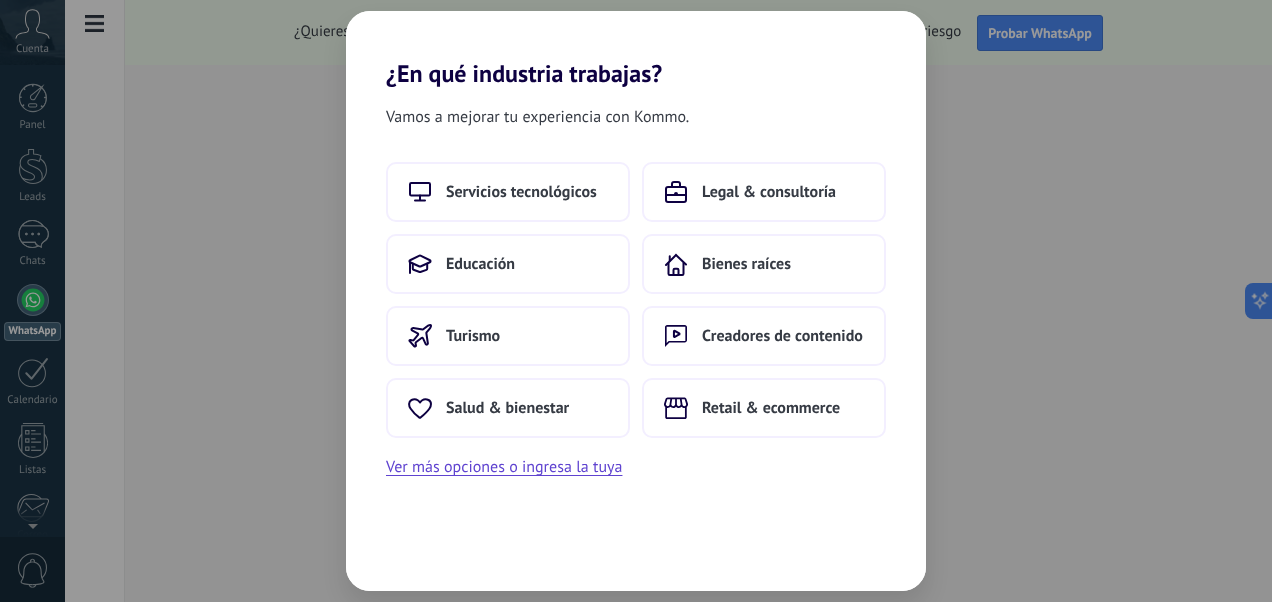 scroll, scrollTop: 0, scrollLeft: 0, axis: both 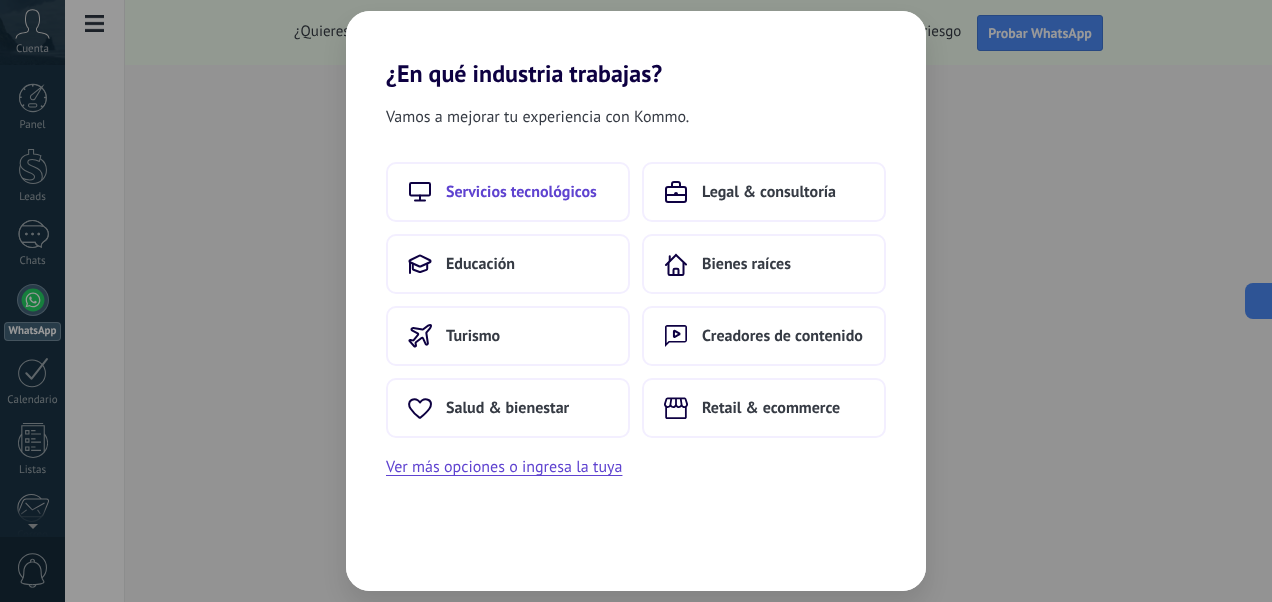 click on "Servicios tecnológicos" at bounding box center (521, 192) 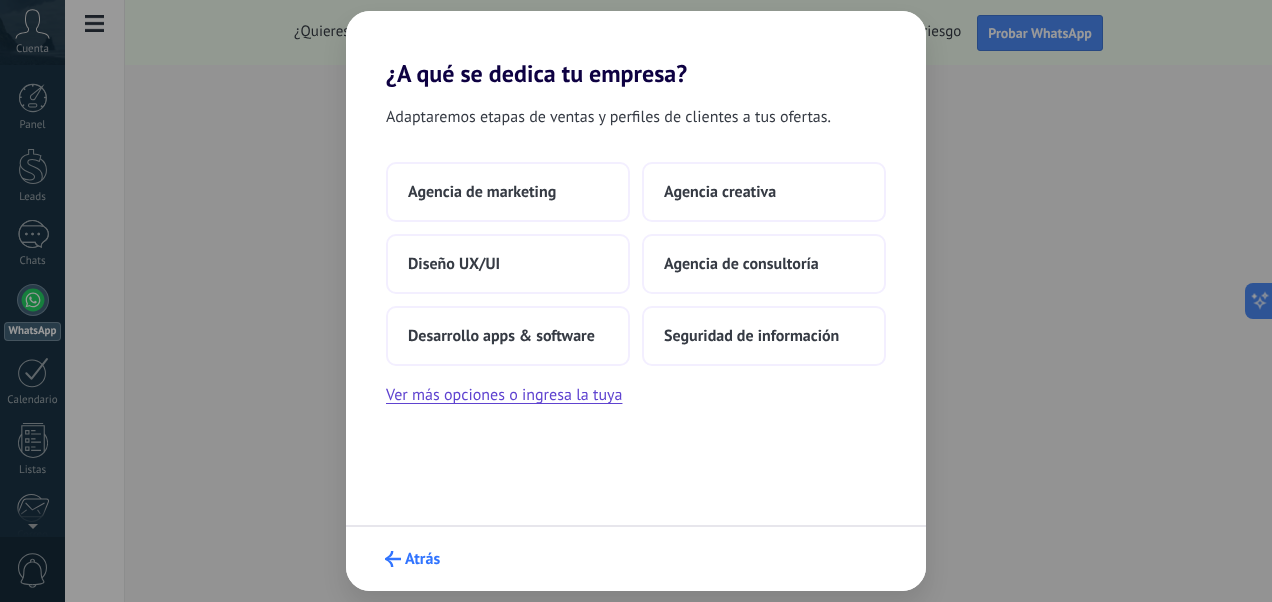 click on "Atrás" at bounding box center [422, 559] 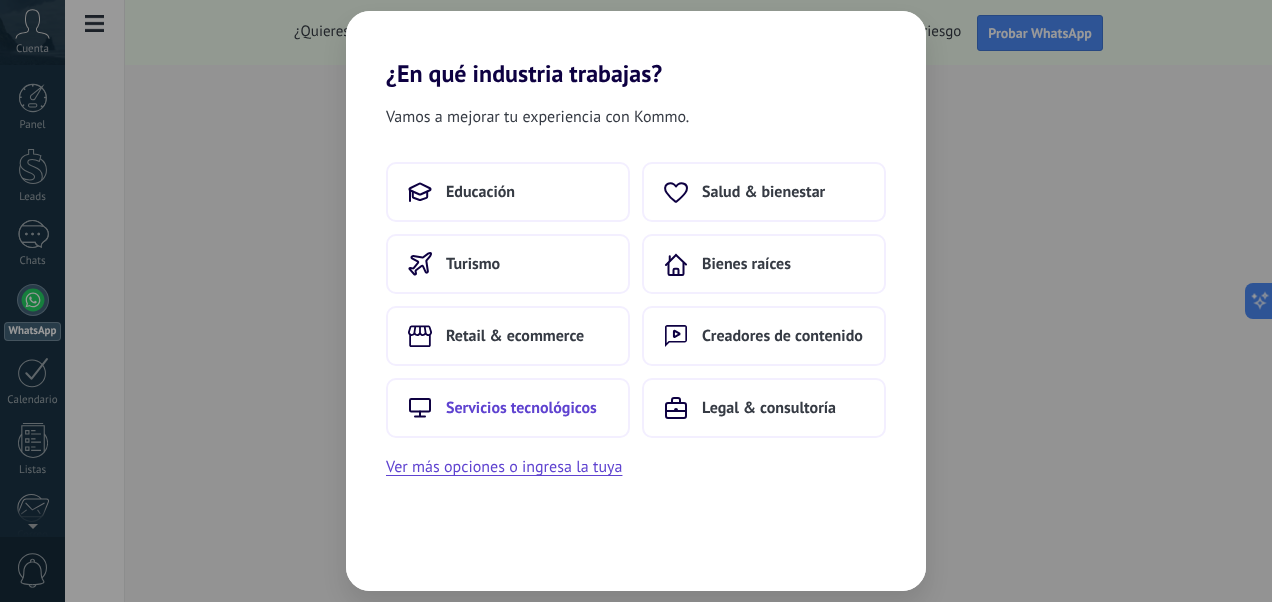 click on "Servicios tecnológicos" at bounding box center (521, 408) 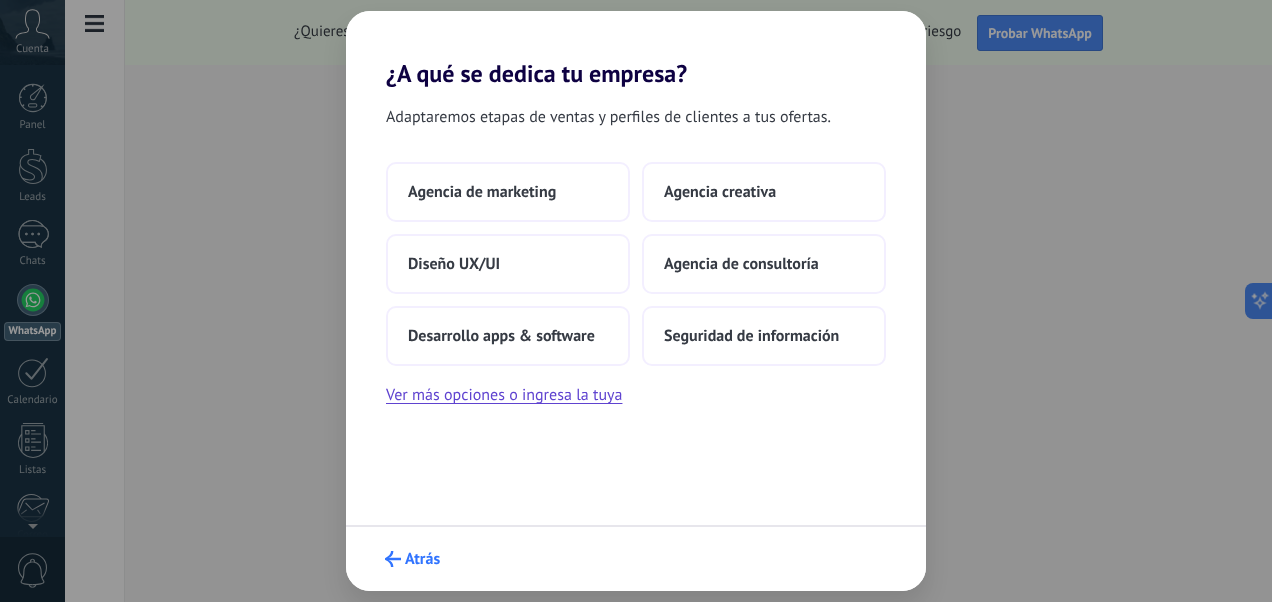 click on "Atrás" at bounding box center [422, 559] 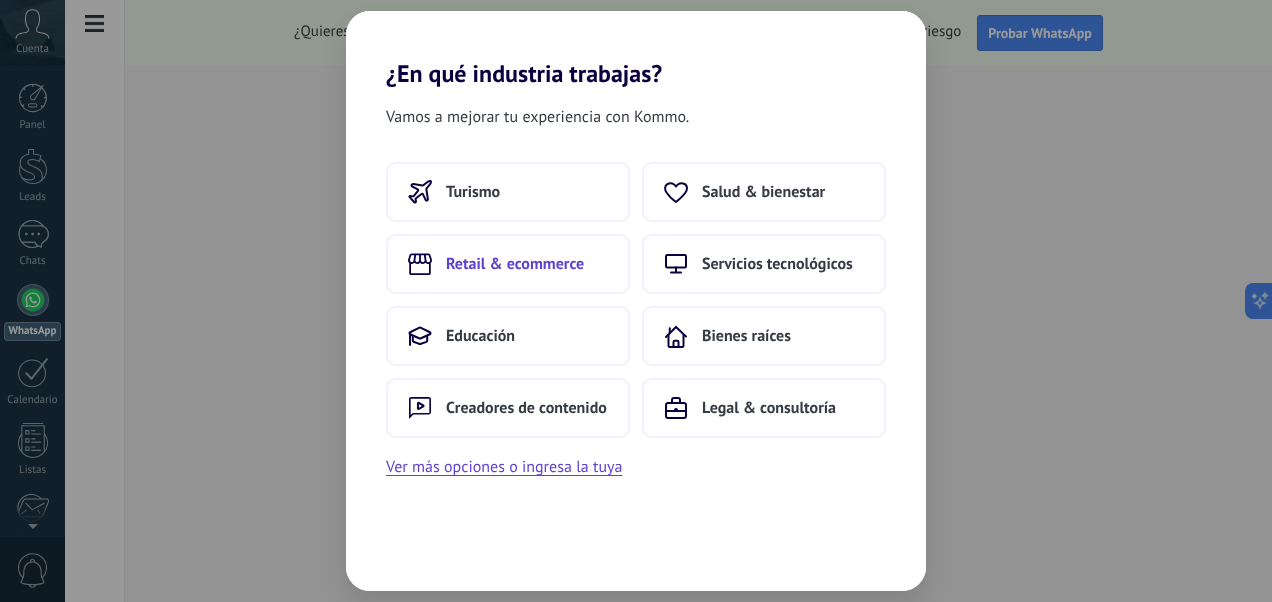 click on "Retail & ecommerce" at bounding box center (515, 264) 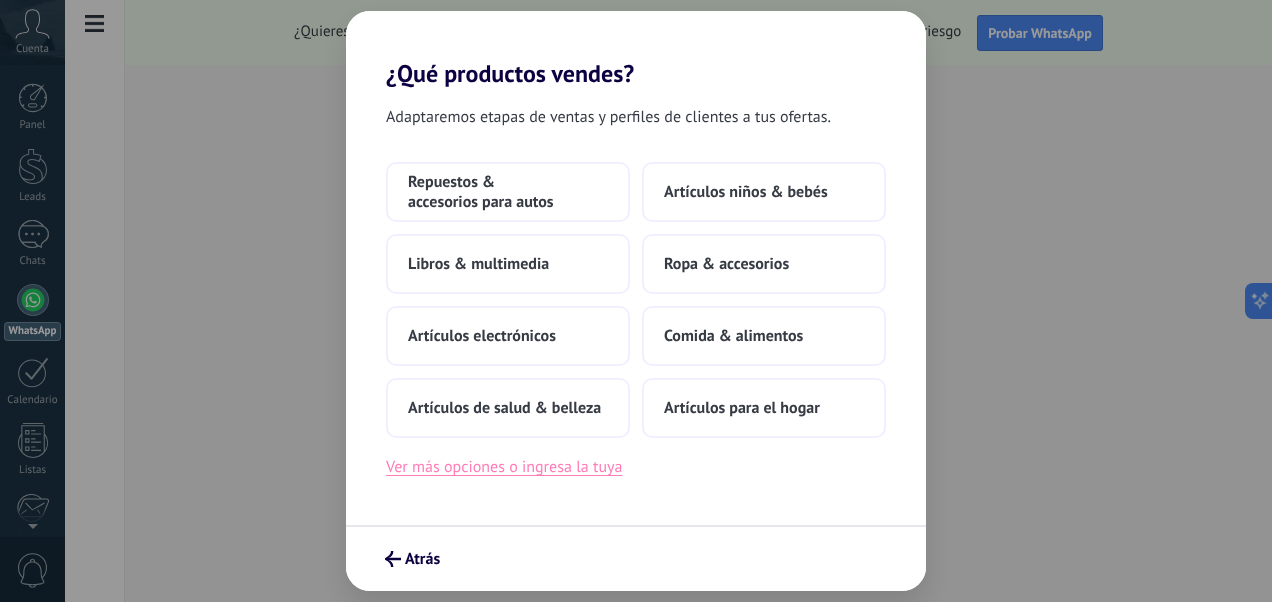 click on "Ver más opciones o ingresa la tuya" at bounding box center [504, 467] 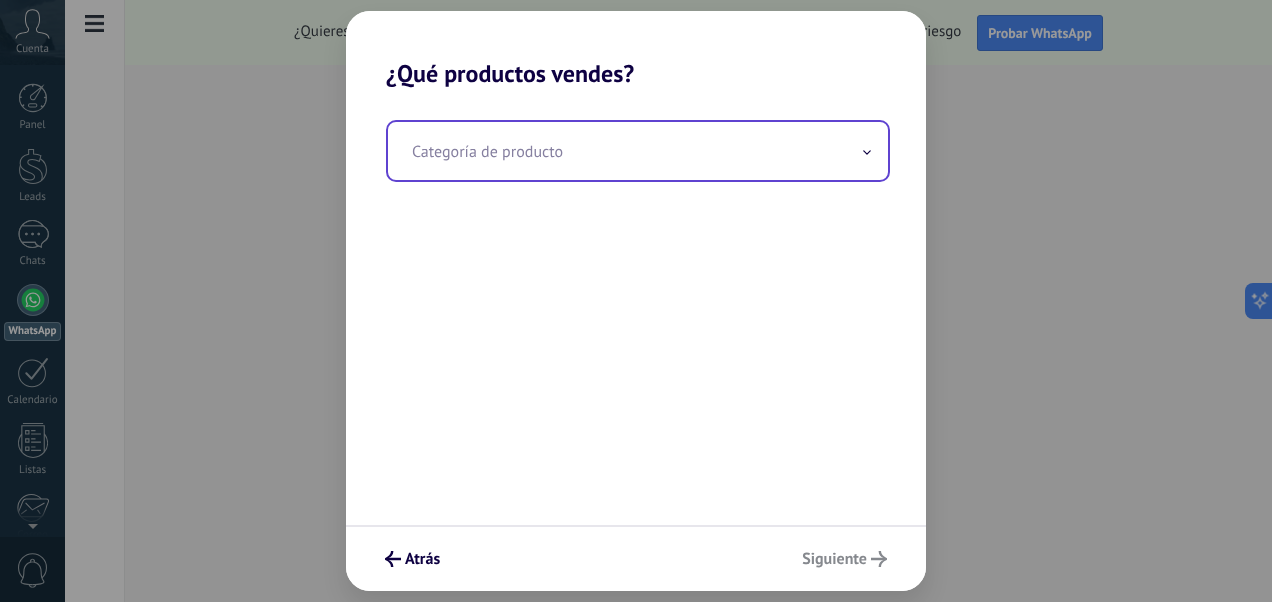 click at bounding box center [638, 151] 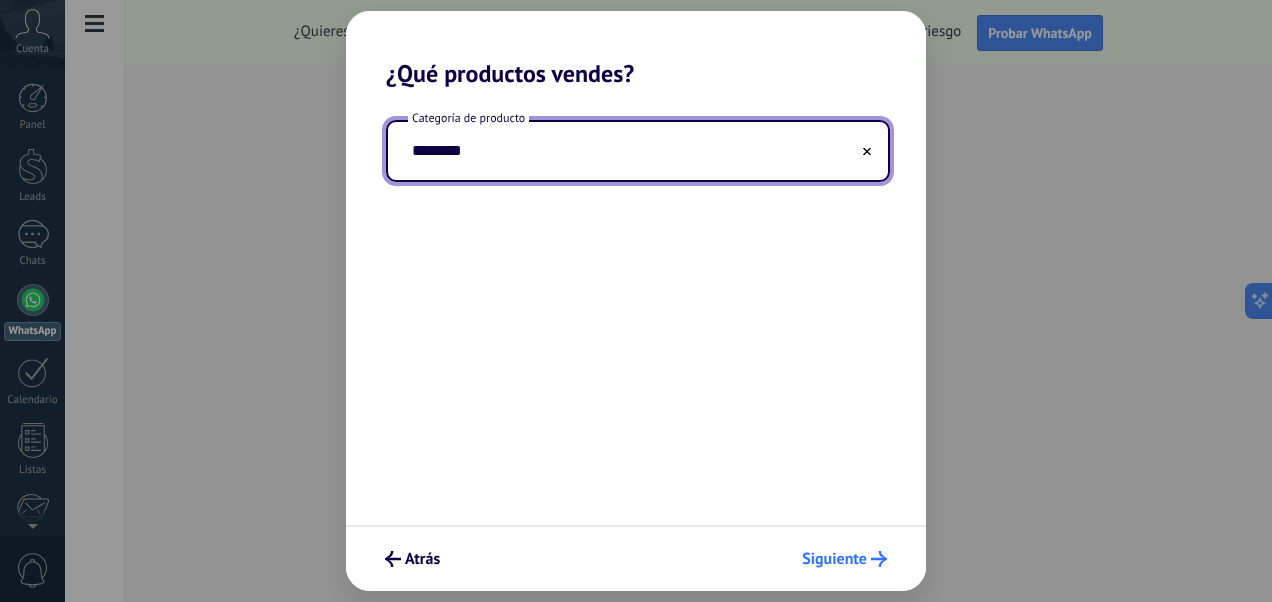 type on "********" 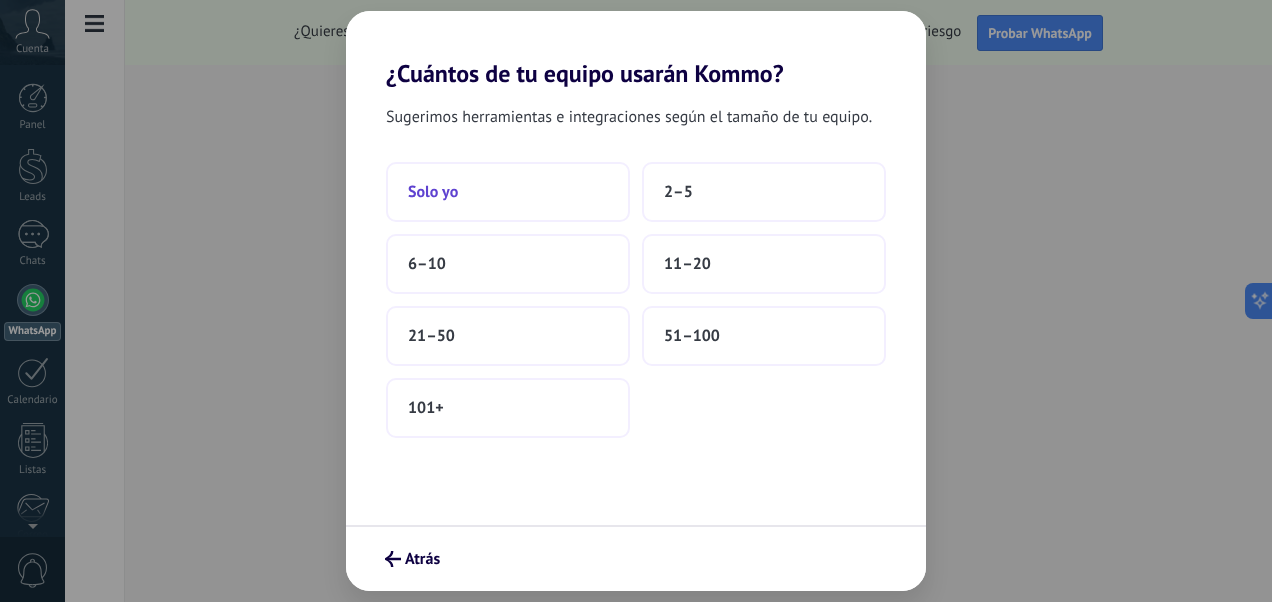 click on "Solo yo" at bounding box center (508, 192) 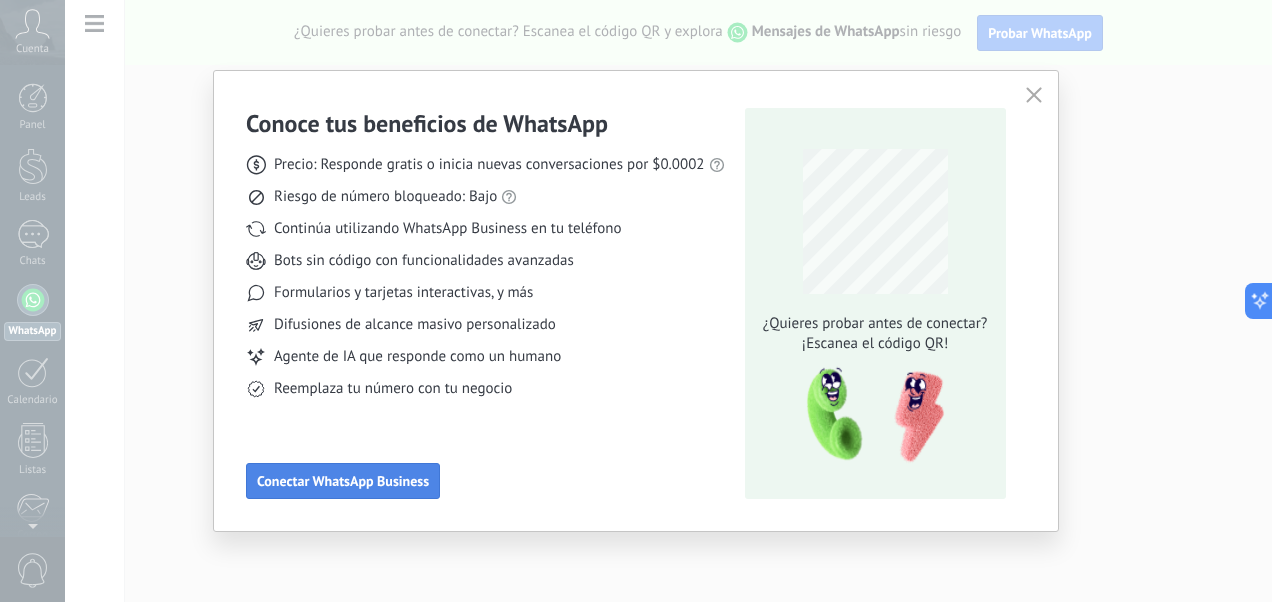 click on "Conectar WhatsApp Business" at bounding box center [343, 481] 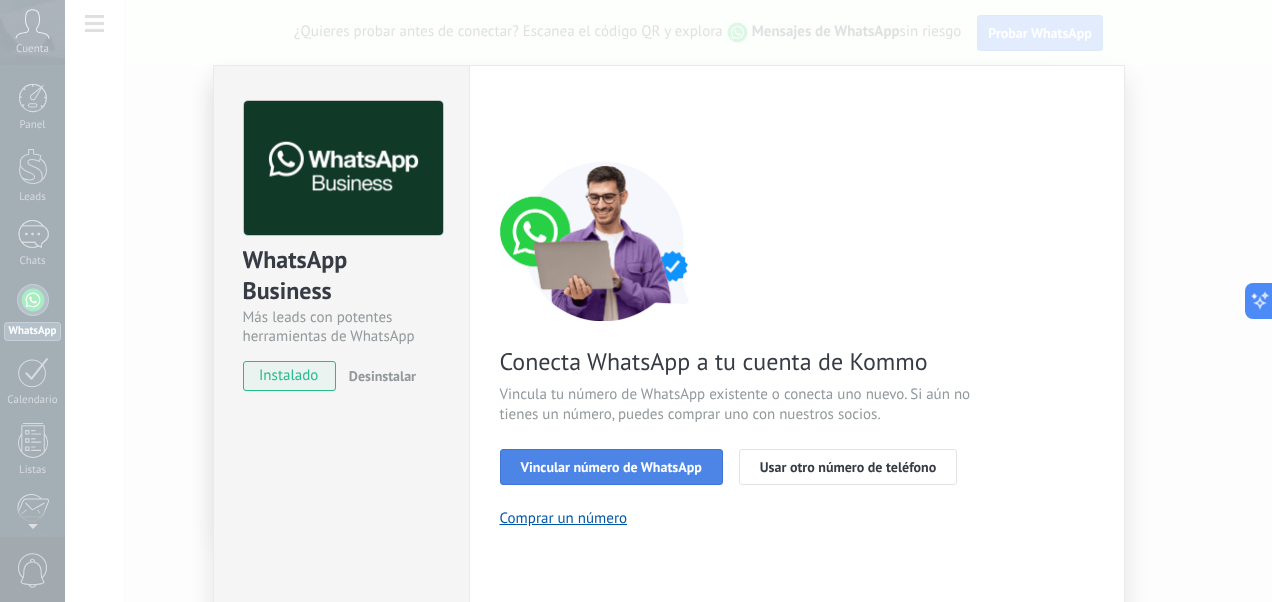 click on "Vincular número de WhatsApp" at bounding box center (611, 467) 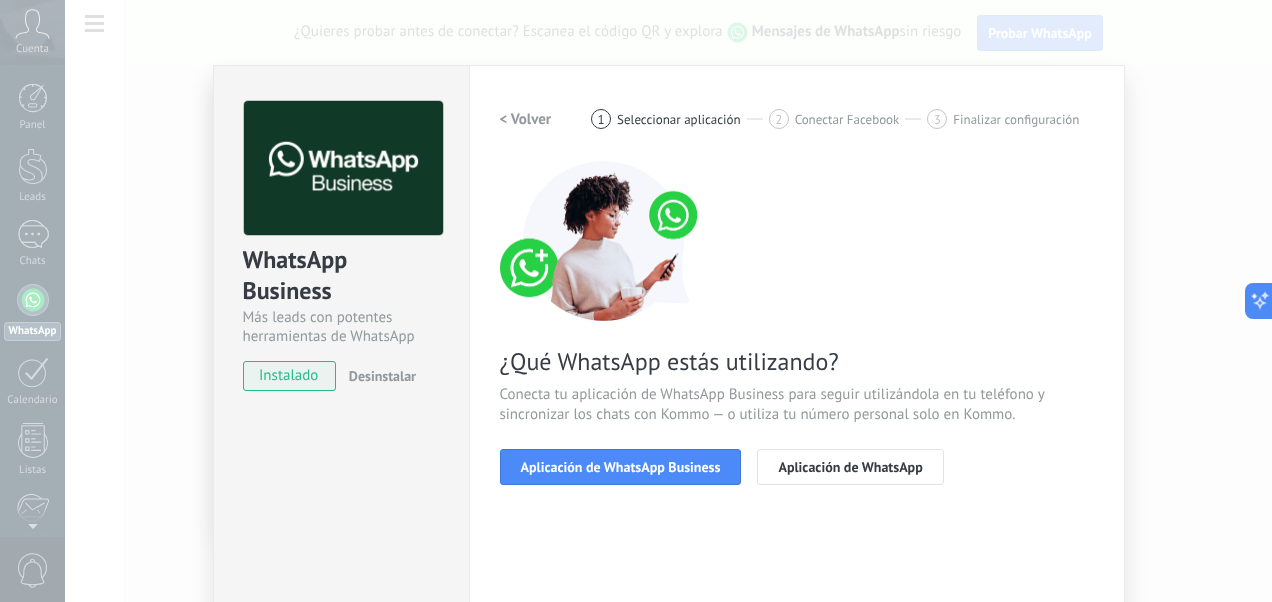 click on "Aplicación de WhatsApp Business" at bounding box center [621, 467] 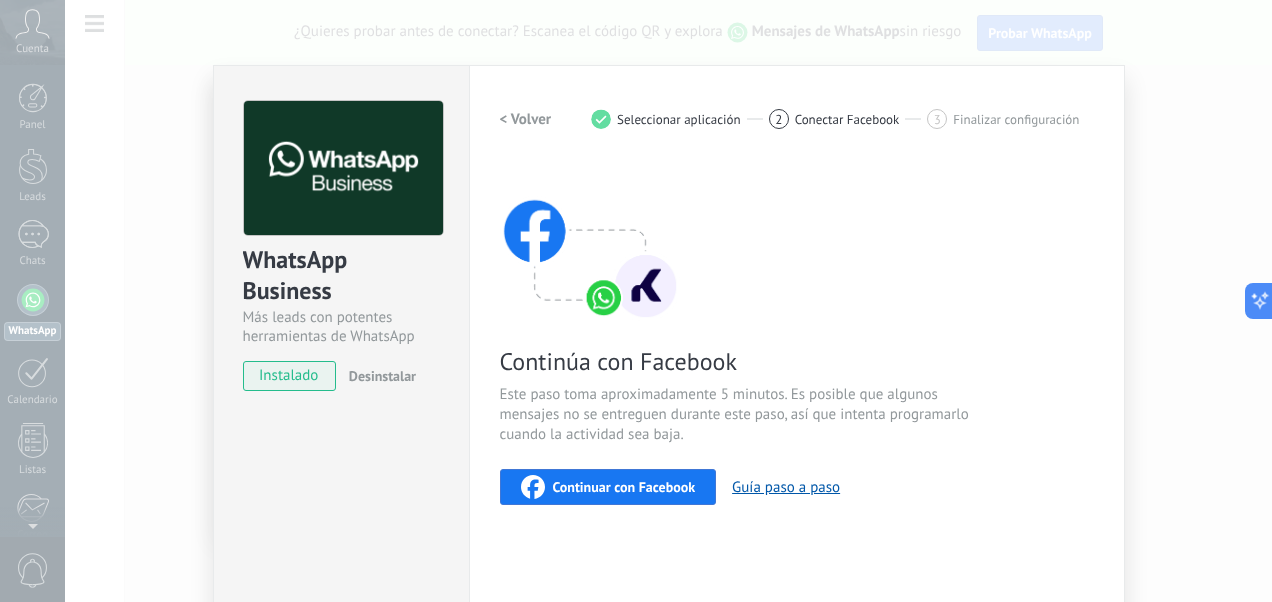 click on "instalado" at bounding box center (289, 376) 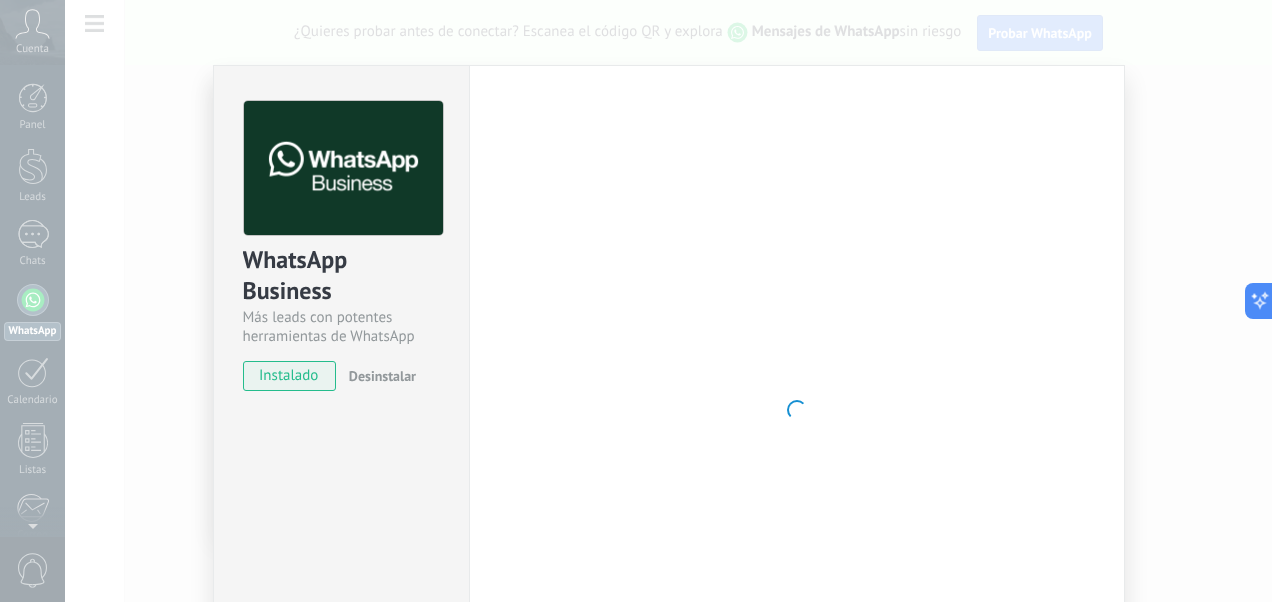 click at bounding box center (797, 410) 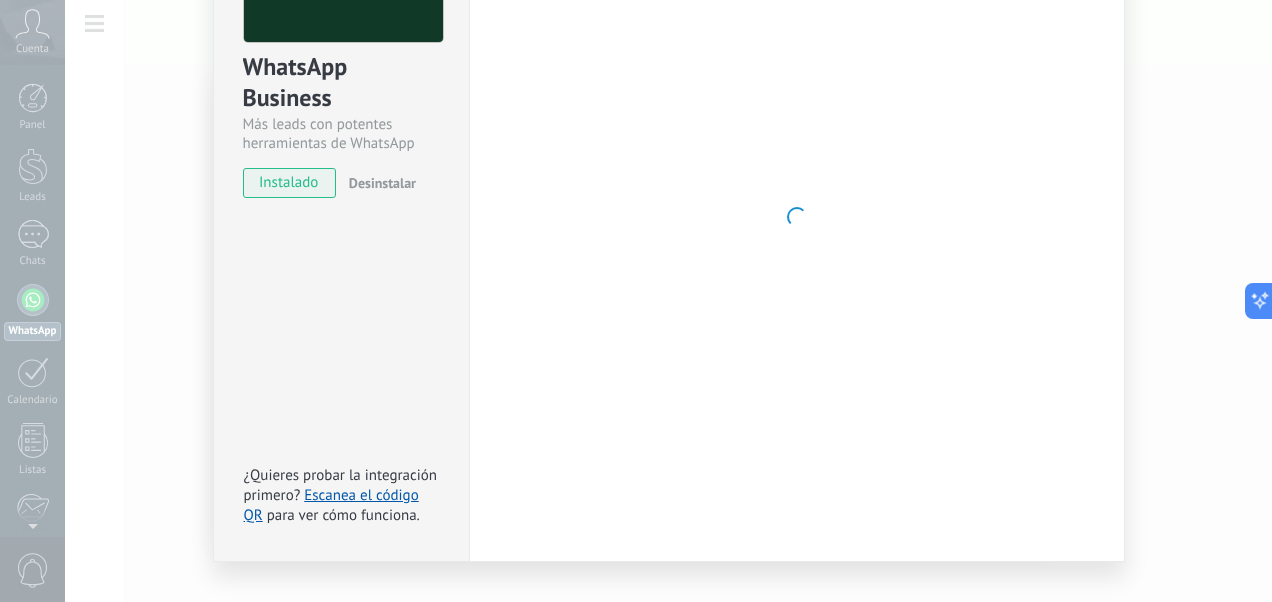 scroll, scrollTop: 228, scrollLeft: 0, axis: vertical 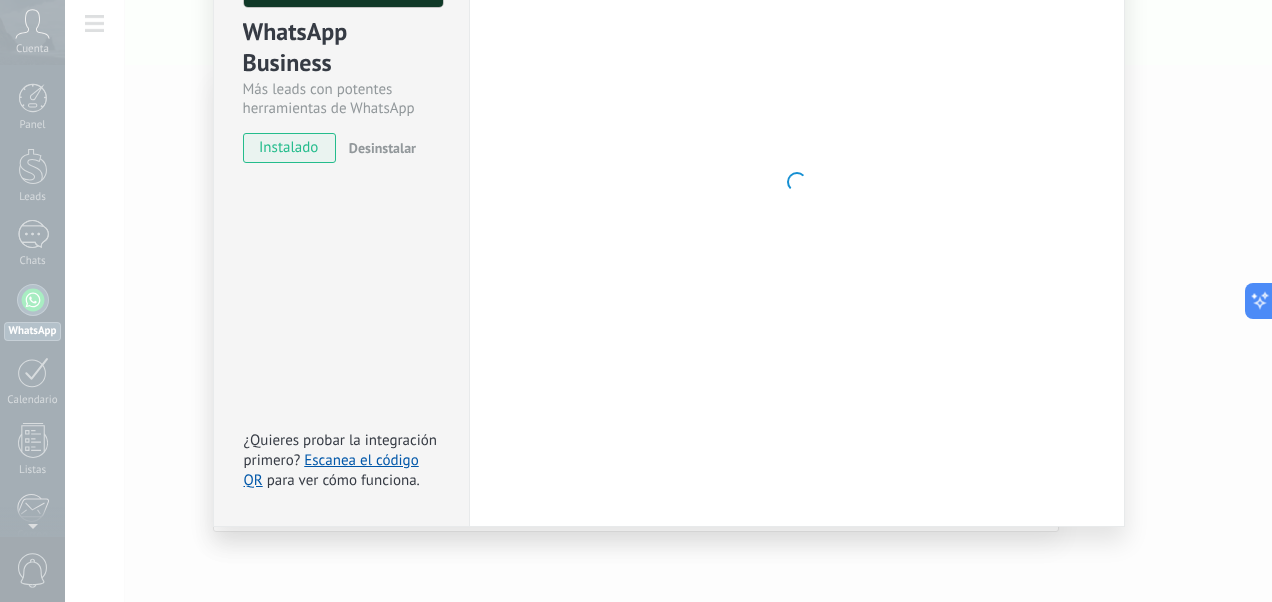 click at bounding box center (797, 182) 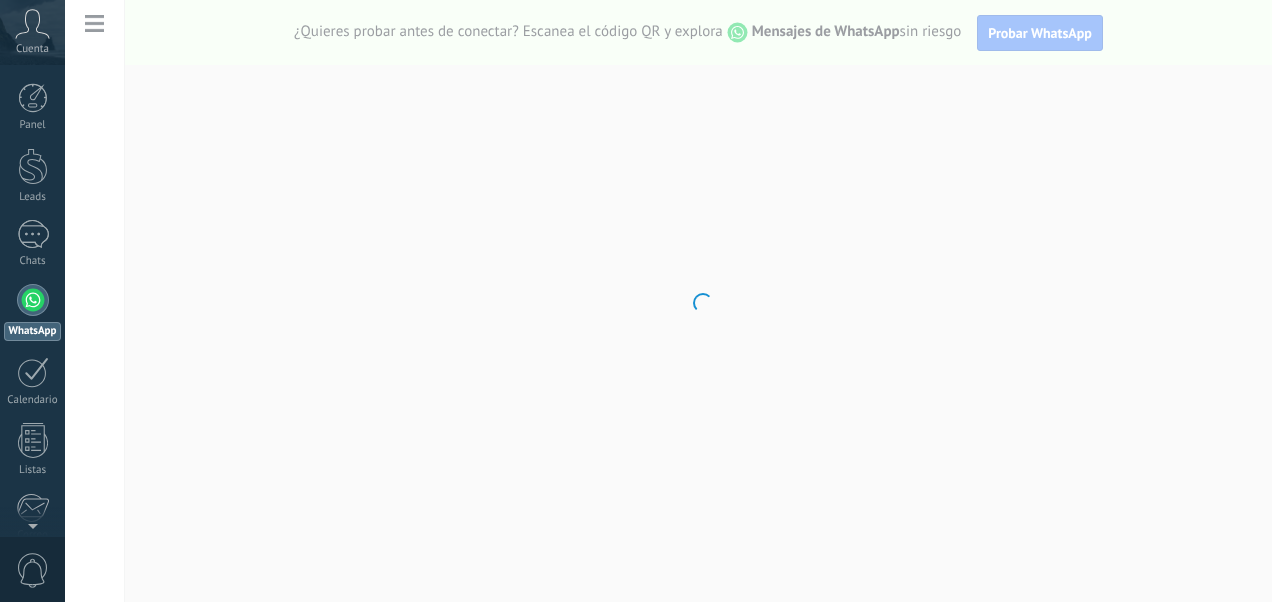 scroll, scrollTop: 0, scrollLeft: 0, axis: both 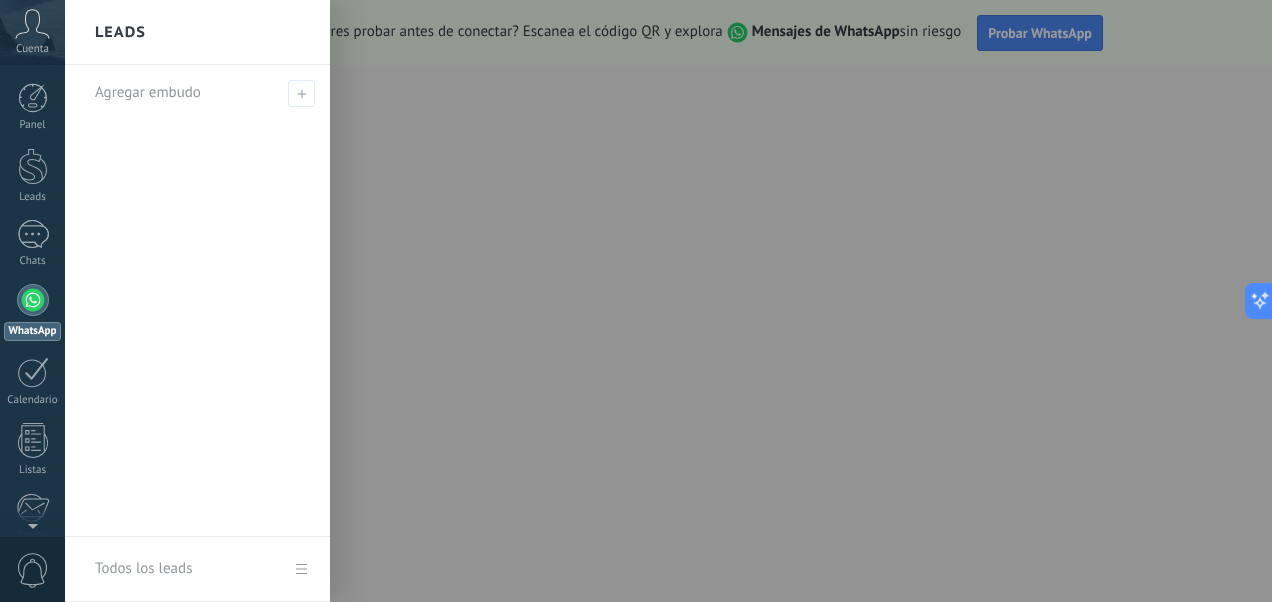 click at bounding box center (33, 300) 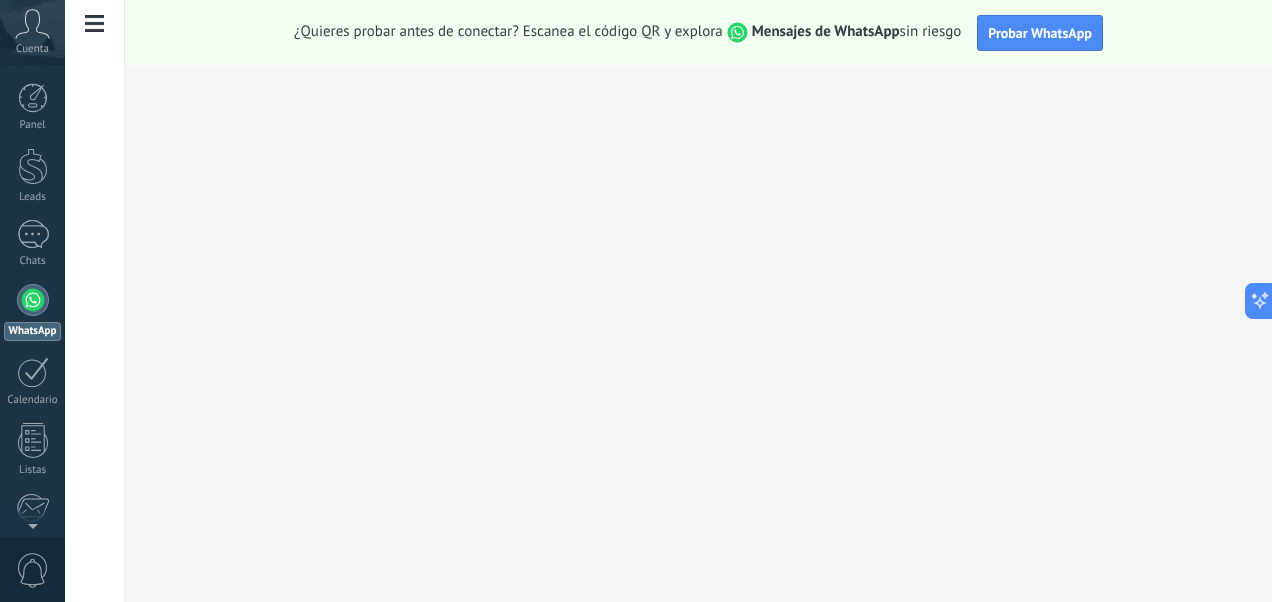 click at bounding box center (33, 300) 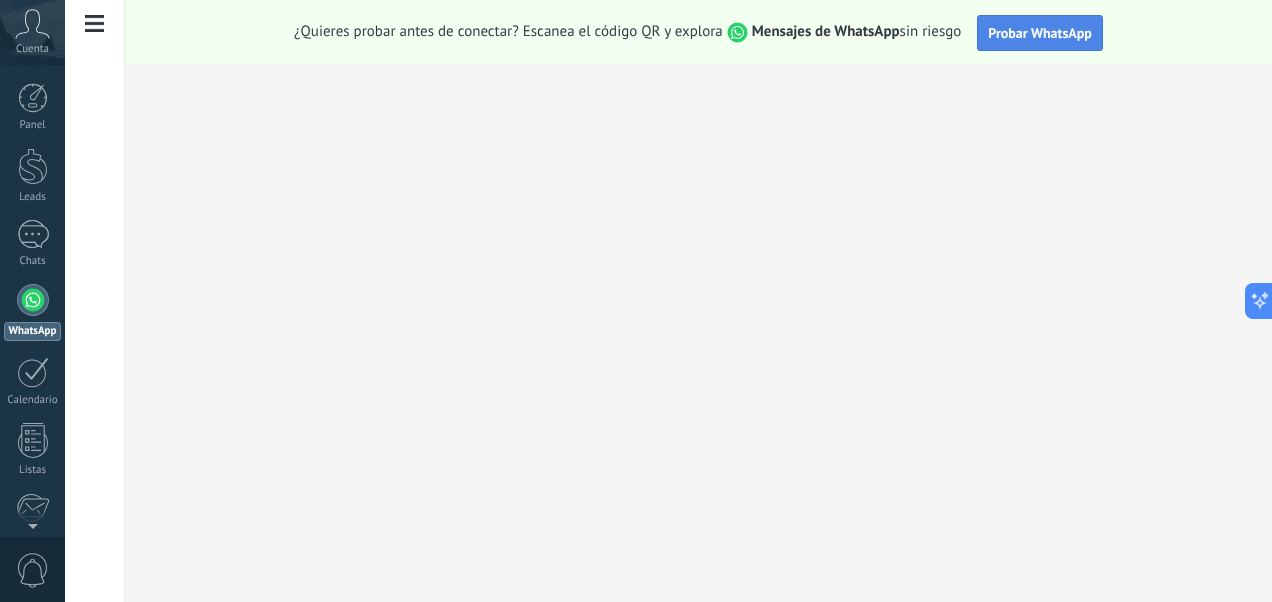 click on "Probar WhatsApp" at bounding box center [1040, 33] 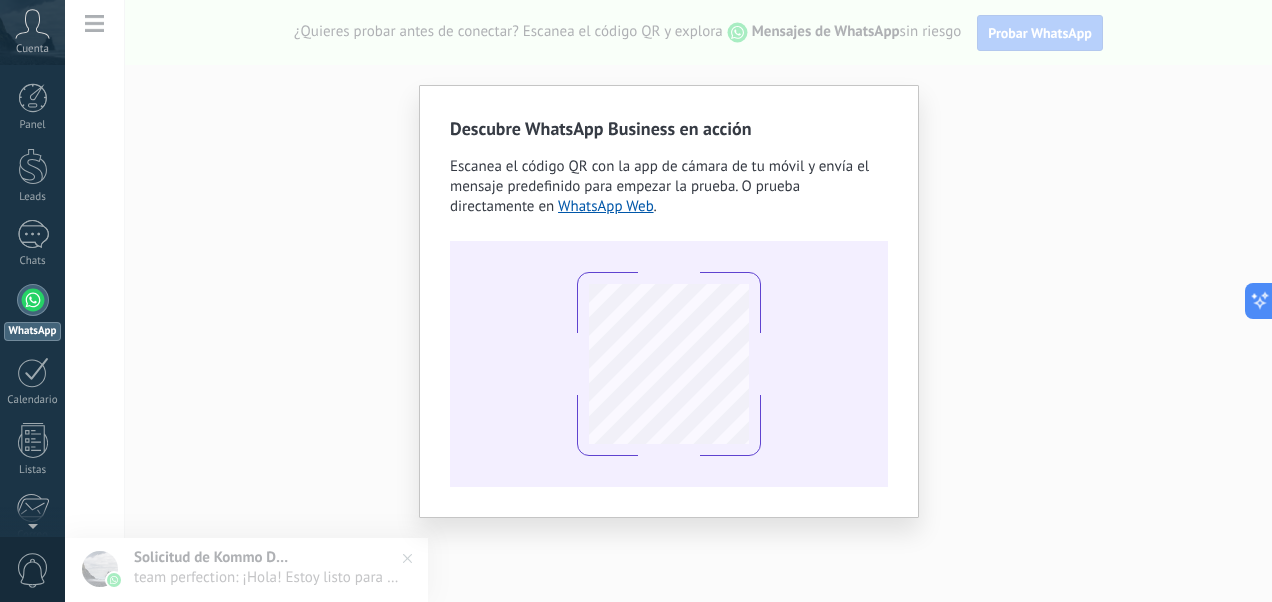click on "Descubre WhatsApp Business en acción Escanea el código QR con la app de cámara de tu móvil y envía el mensaje predefinido para empezar la prueba. O prueba directamente en   WhatsApp Web ." at bounding box center (668, 301) 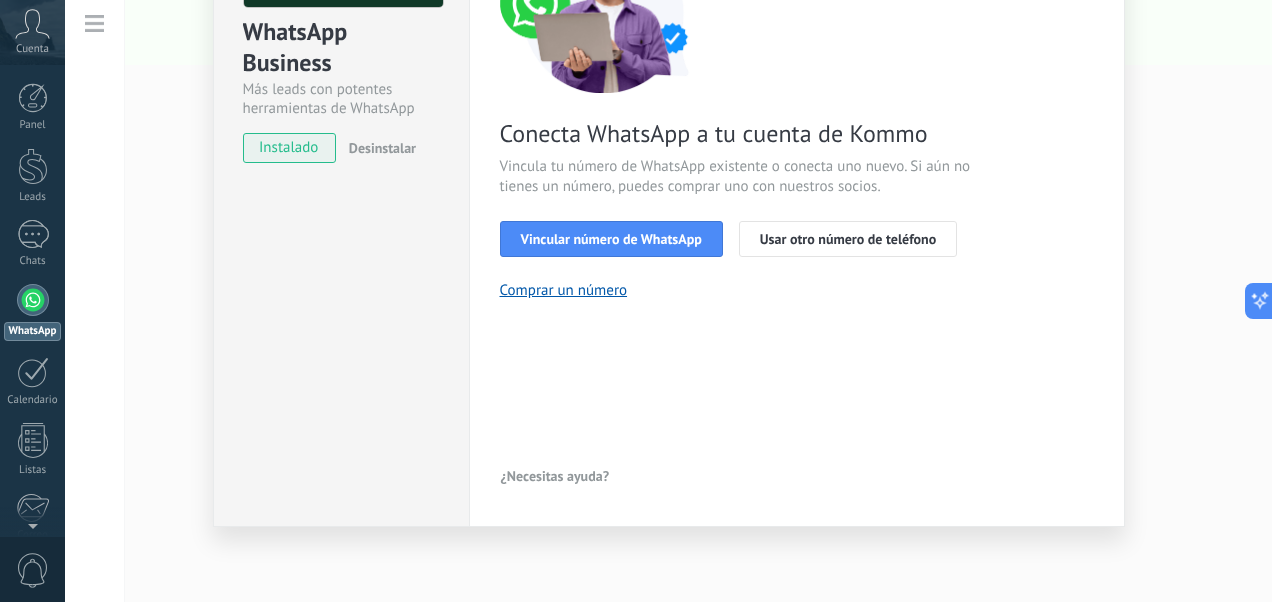 scroll, scrollTop: 0, scrollLeft: 0, axis: both 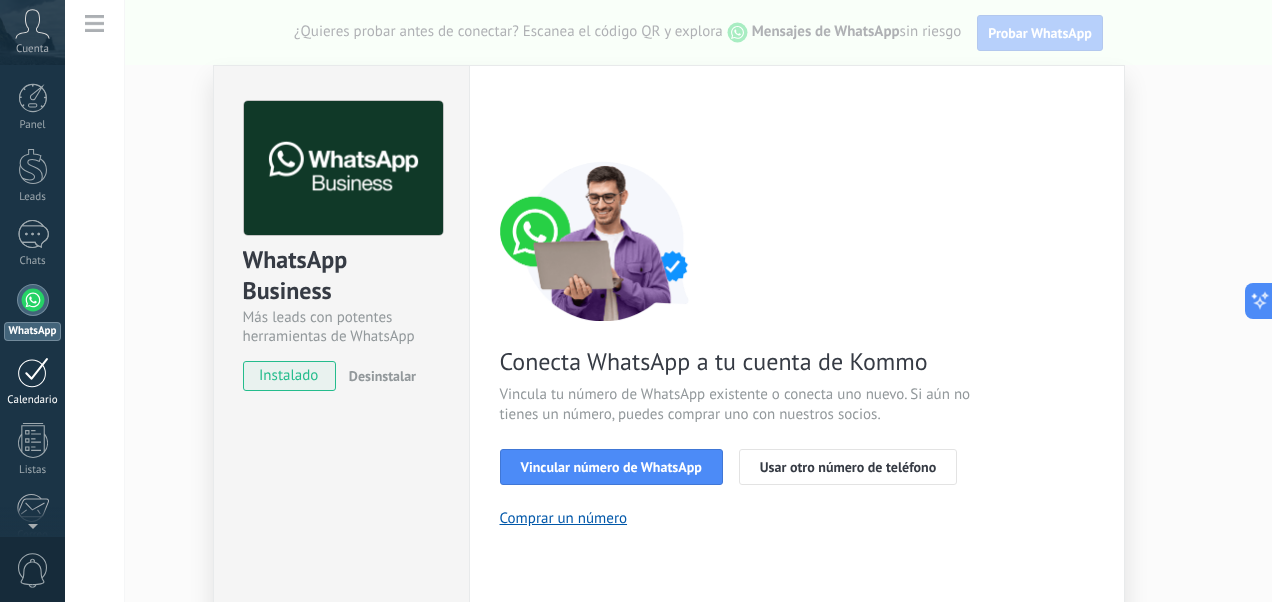 click on "Calendario" at bounding box center [32, 382] 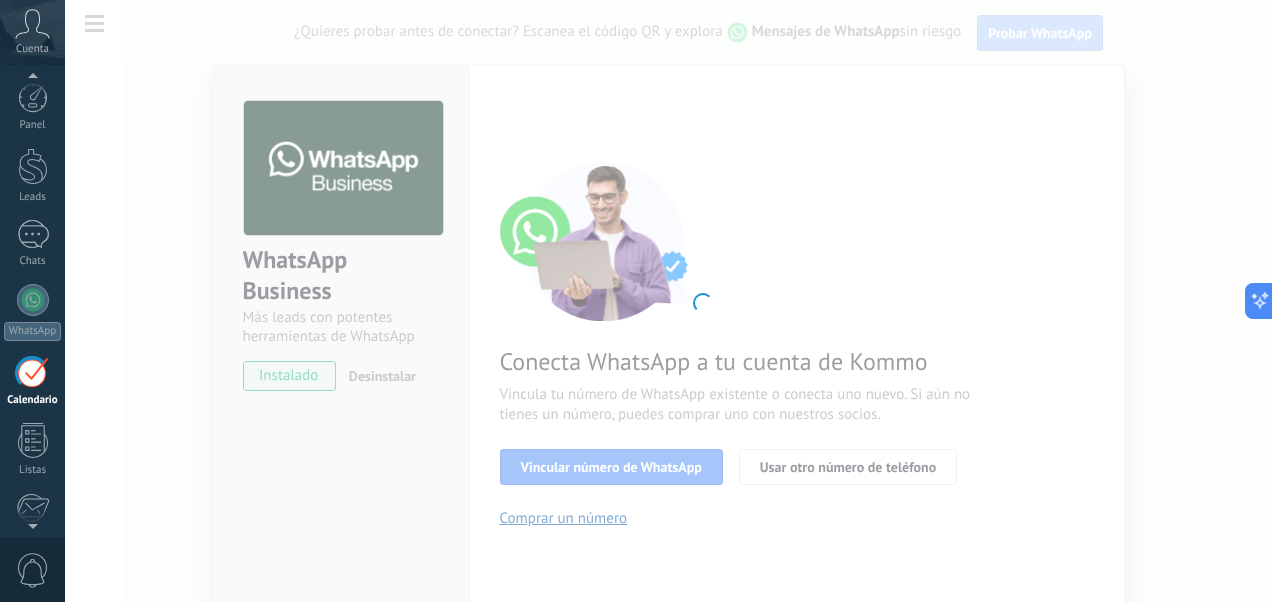 scroll, scrollTop: 58, scrollLeft: 0, axis: vertical 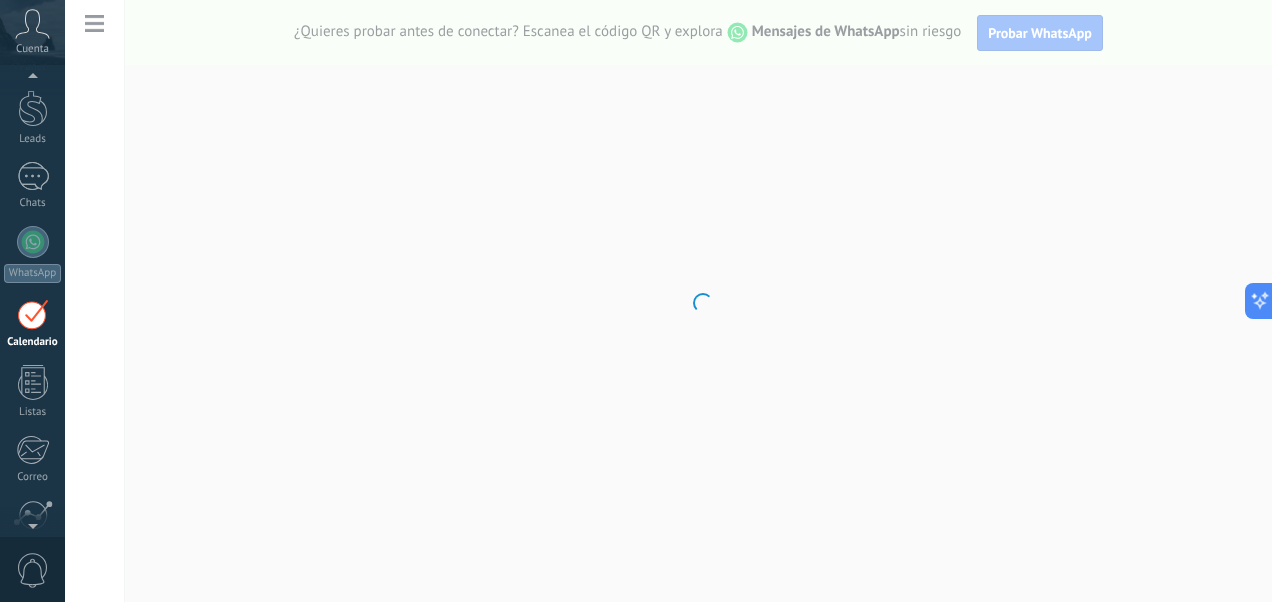 click on ".abccls-1,.abccls-2{fill-rule:evenodd}.abccls-2{fill:#fff} .abfcls-1{fill:none}.abfcls-2{fill:#fff} .abncls-1{isolation:isolate}.abncls-2{opacity:.06}.abncls-2,.abncls-3,.abncls-6{mix-blend-mode:multiply}.abncls-3{opacity:.15}.abncls-4,.abncls-8{fill:#fff}.abncls-5{fill:url(#abnlinear-gradient)}.abncls-6{opacity:.04}.abncls-7{fill:url(#abnlinear-gradient-2)}.abncls-8{fill-rule:evenodd} .abqst0{fill:#ffa200} .abwcls-1{fill:#252525} .cls-1{isolation:isolate} .acicls-1{fill:none} .aclcls-1{fill:#232323} .acnst0{display:none} .addcls-1,.addcls-2{fill:none;stroke-miterlimit:10}.addcls-1{stroke:#dfe0e5}.addcls-2{stroke:#a1a7ab} .adecls-1,.adecls-2{fill:none;stroke-miterlimit:10}.adecls-1{stroke:#dfe0e5}.adecls-2{stroke:#a1a7ab} .adqcls-1{fill:#8591a5;fill-rule:evenodd} .aeccls-1{fill:#5c9f37} .aeecls-1{fill:#f86161} .aejcls-1{fill:#8591a5;fill-rule:evenodd} .aekcls-1{fill-rule:evenodd} .aelcls-1{fill-rule:evenodd;fill:currentColor} .aemcls-1{fill-rule:evenodd;fill:currentColor} .aencls-2{fill:#f86161;opacity:.3}" at bounding box center (636, 301) 